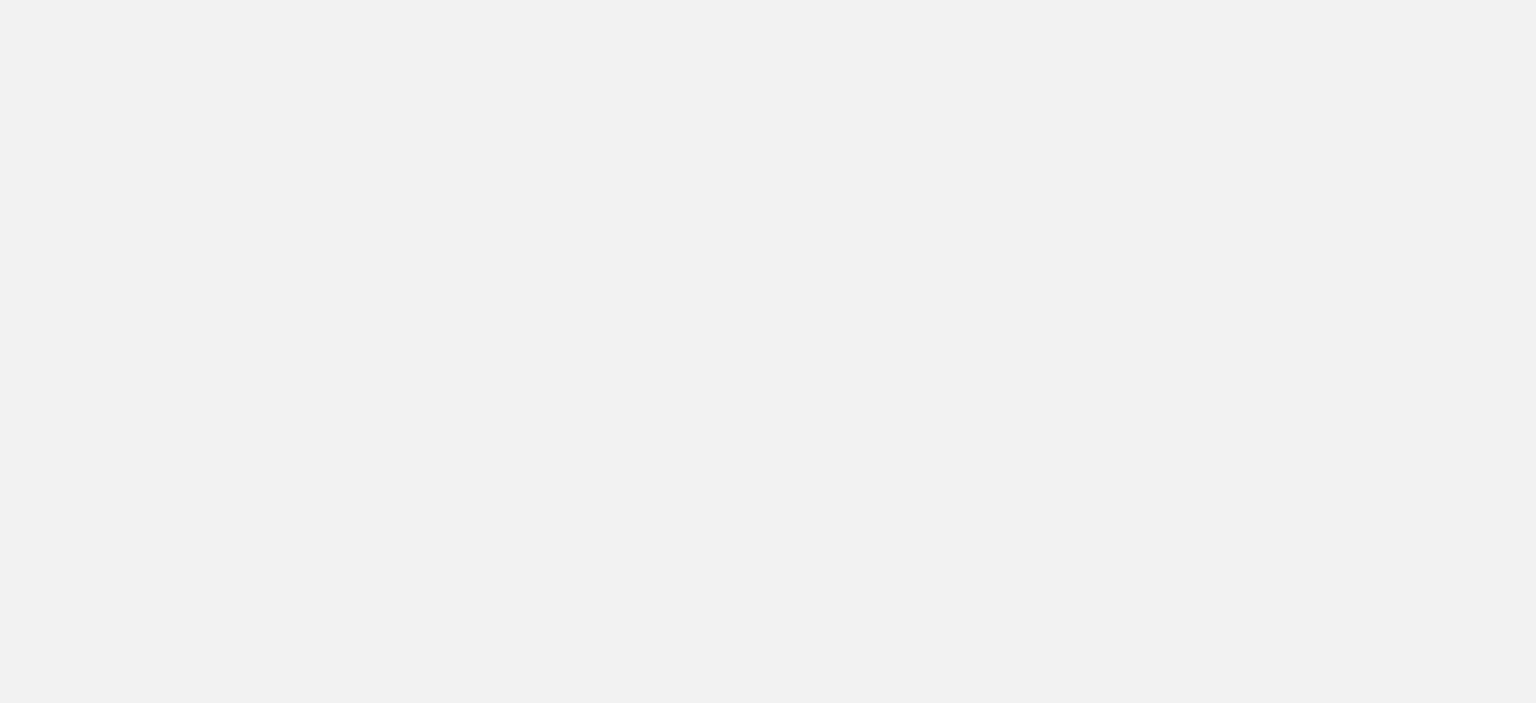 scroll, scrollTop: 0, scrollLeft: 0, axis: both 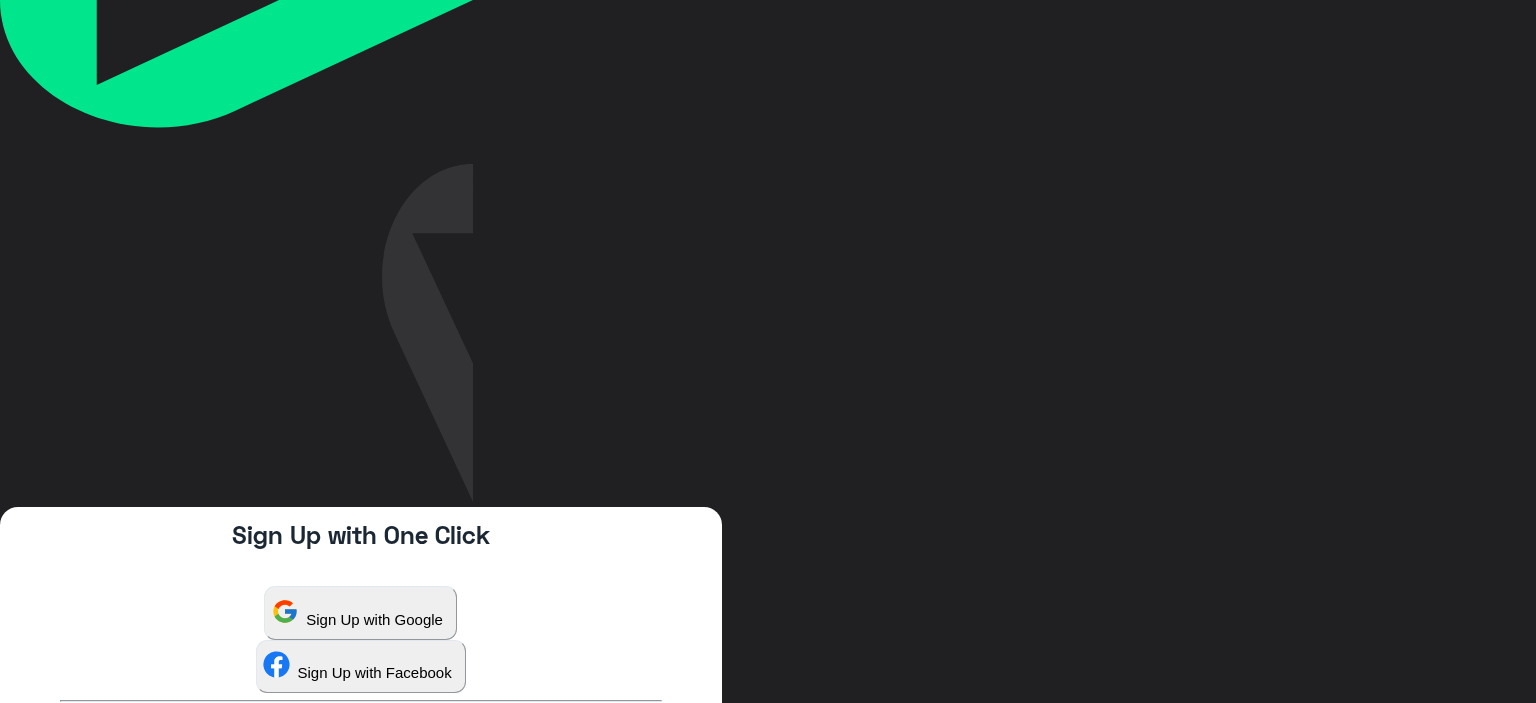 click on "Login" at bounding box center (412, 1255) 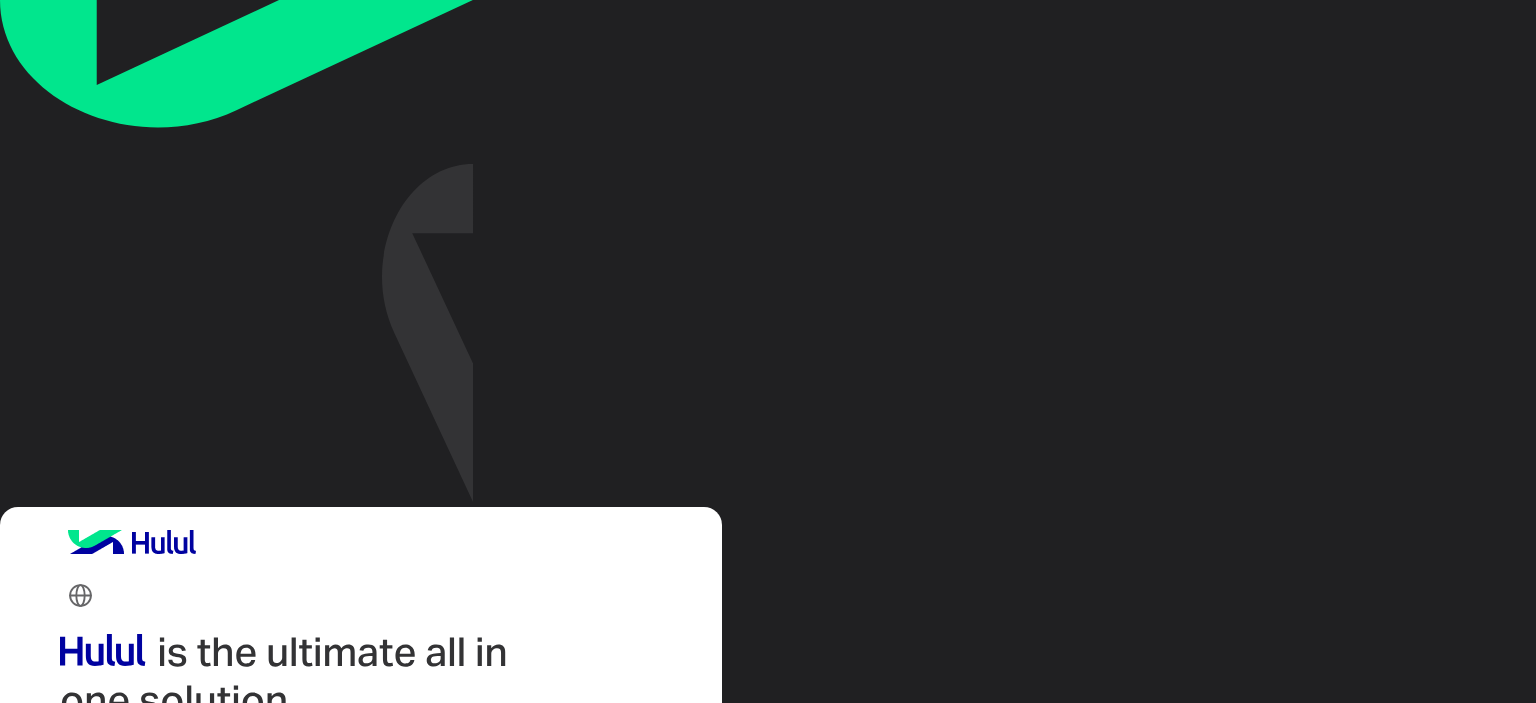 click at bounding box center (174, 1026) 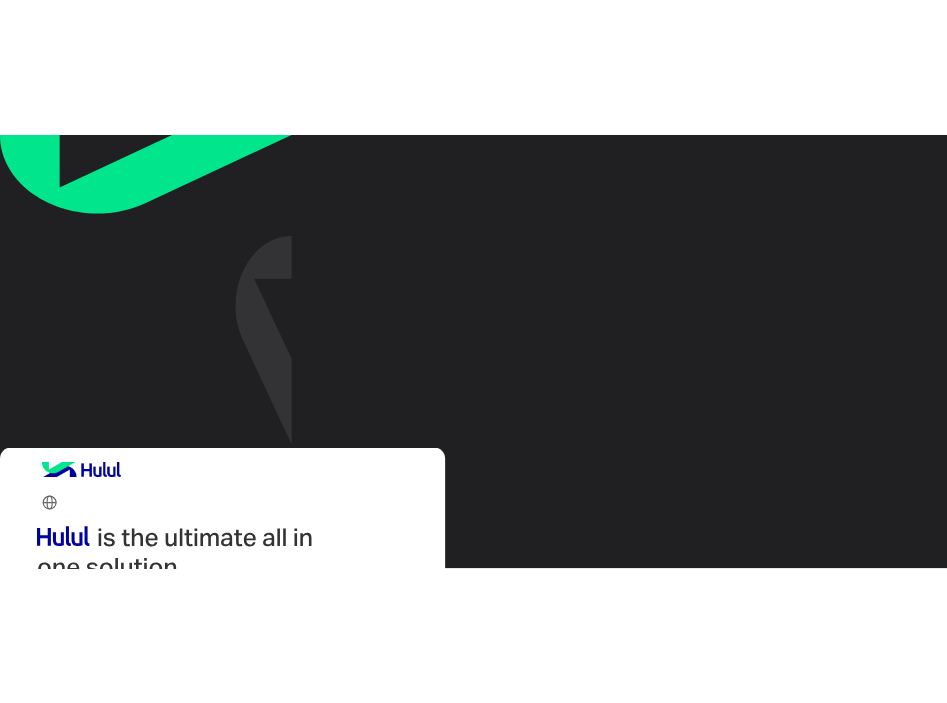 scroll, scrollTop: 196, scrollLeft: 0, axis: vertical 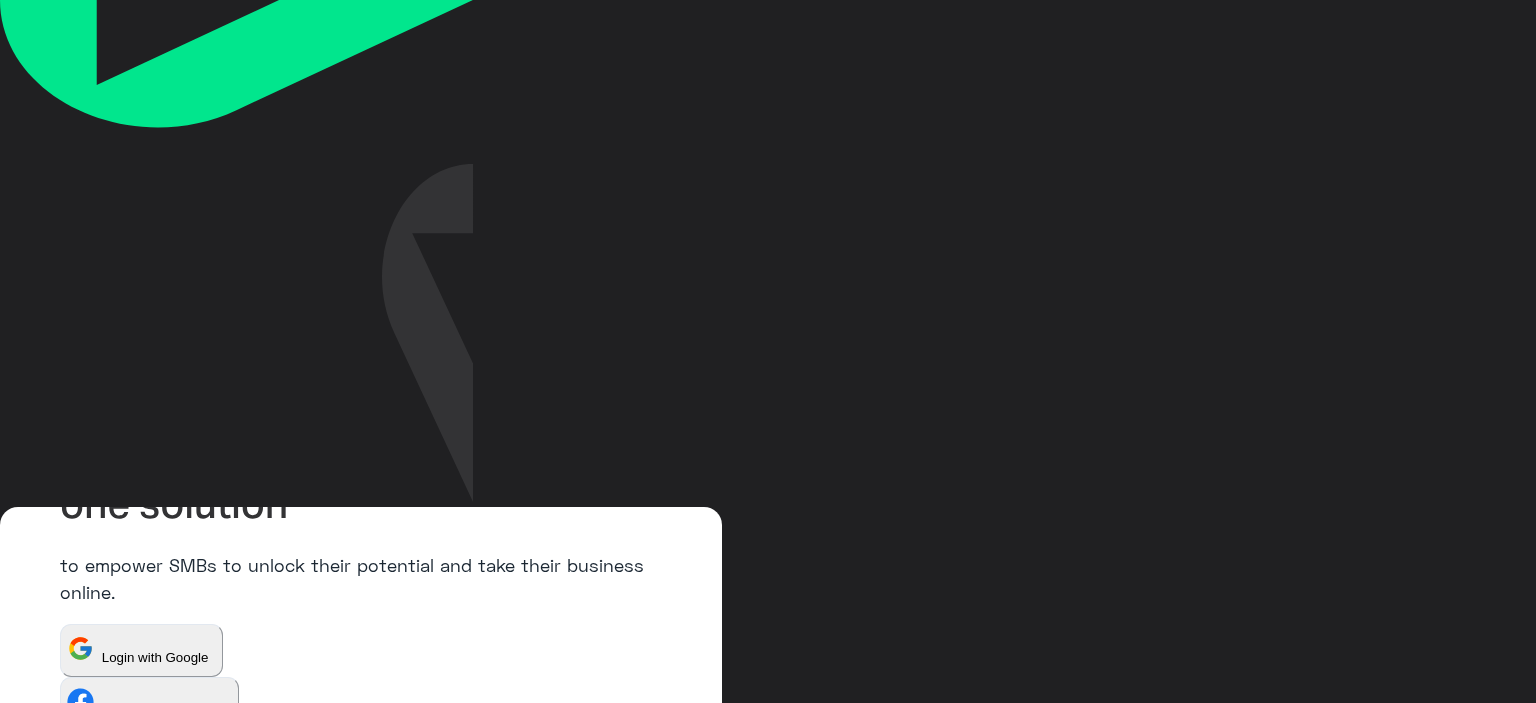 click on "Login" at bounding box center (88, 1104) 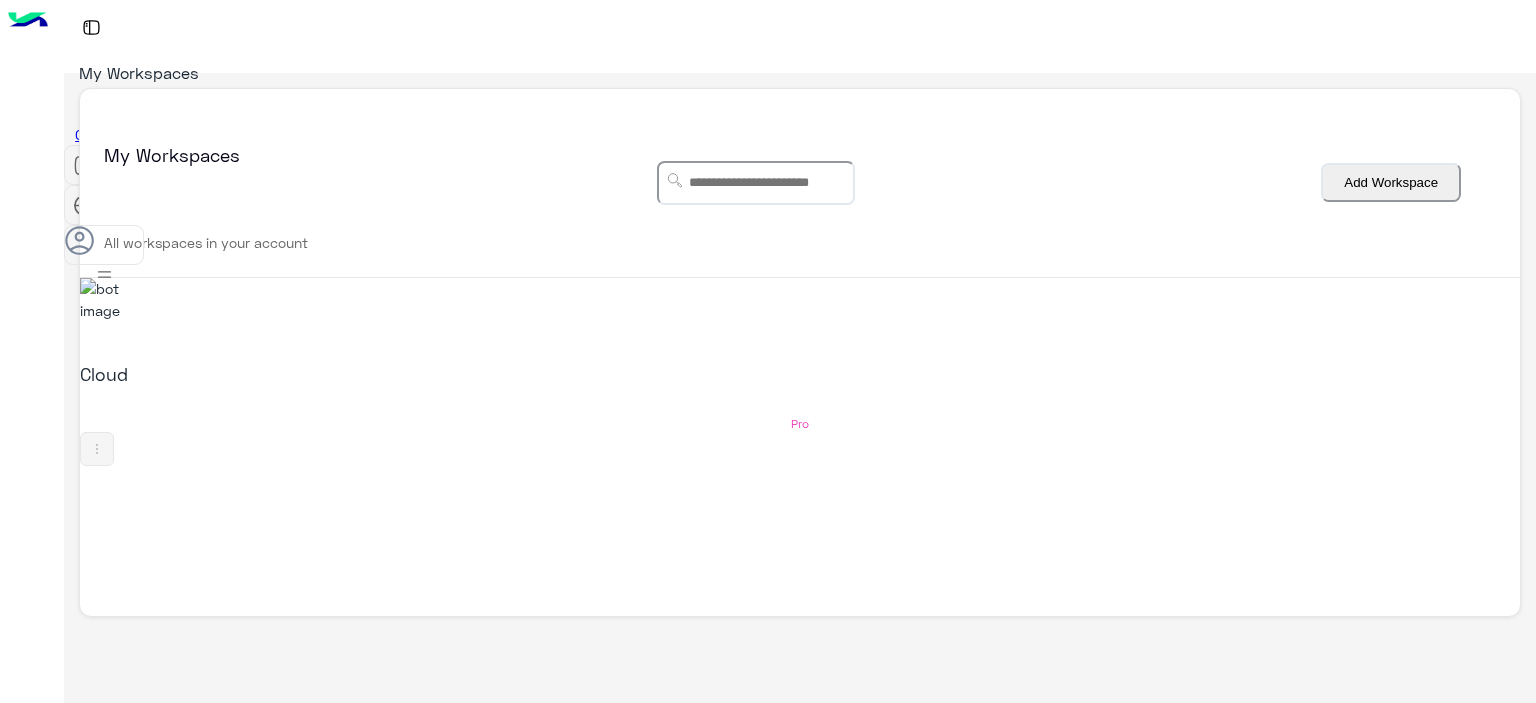 click on "Cloud" at bounding box center [339, 374] 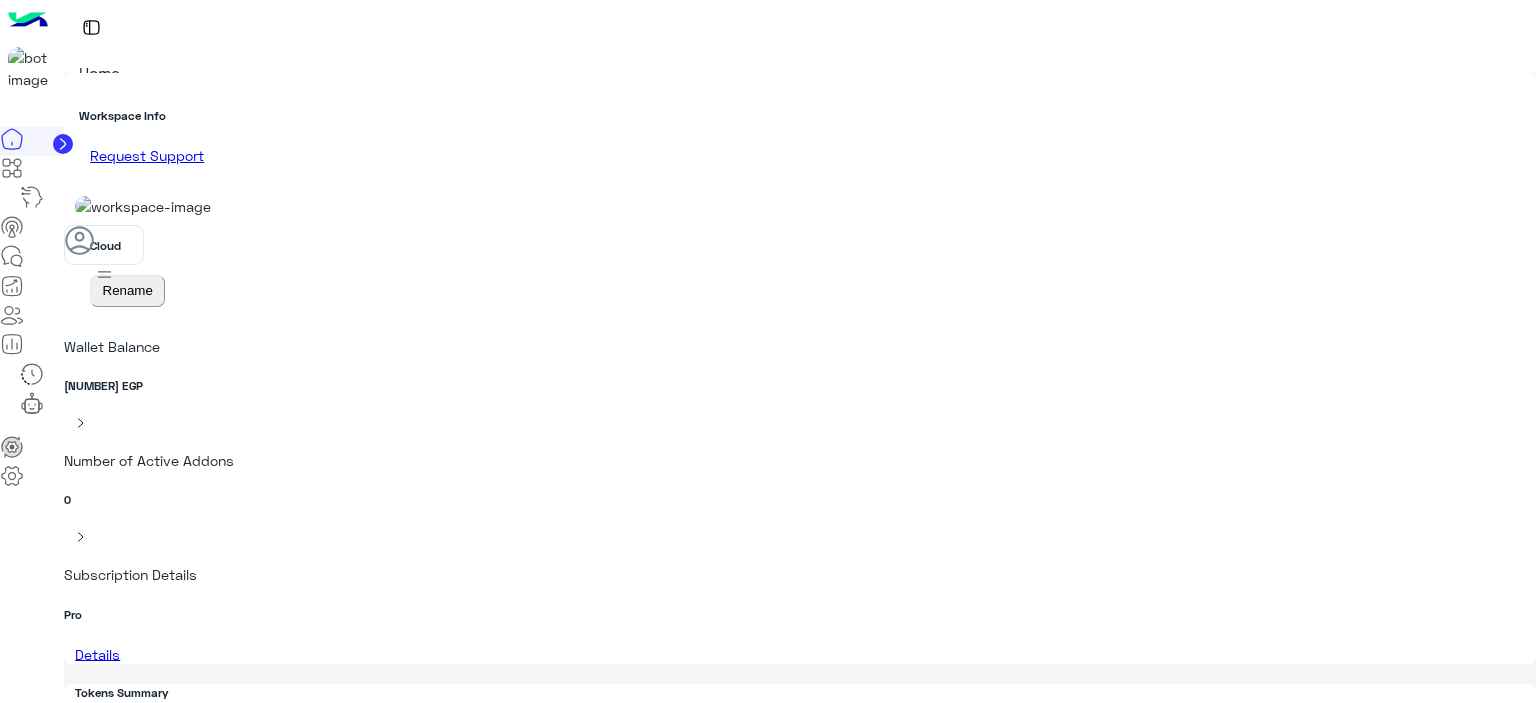 click at bounding box center (12, 315) 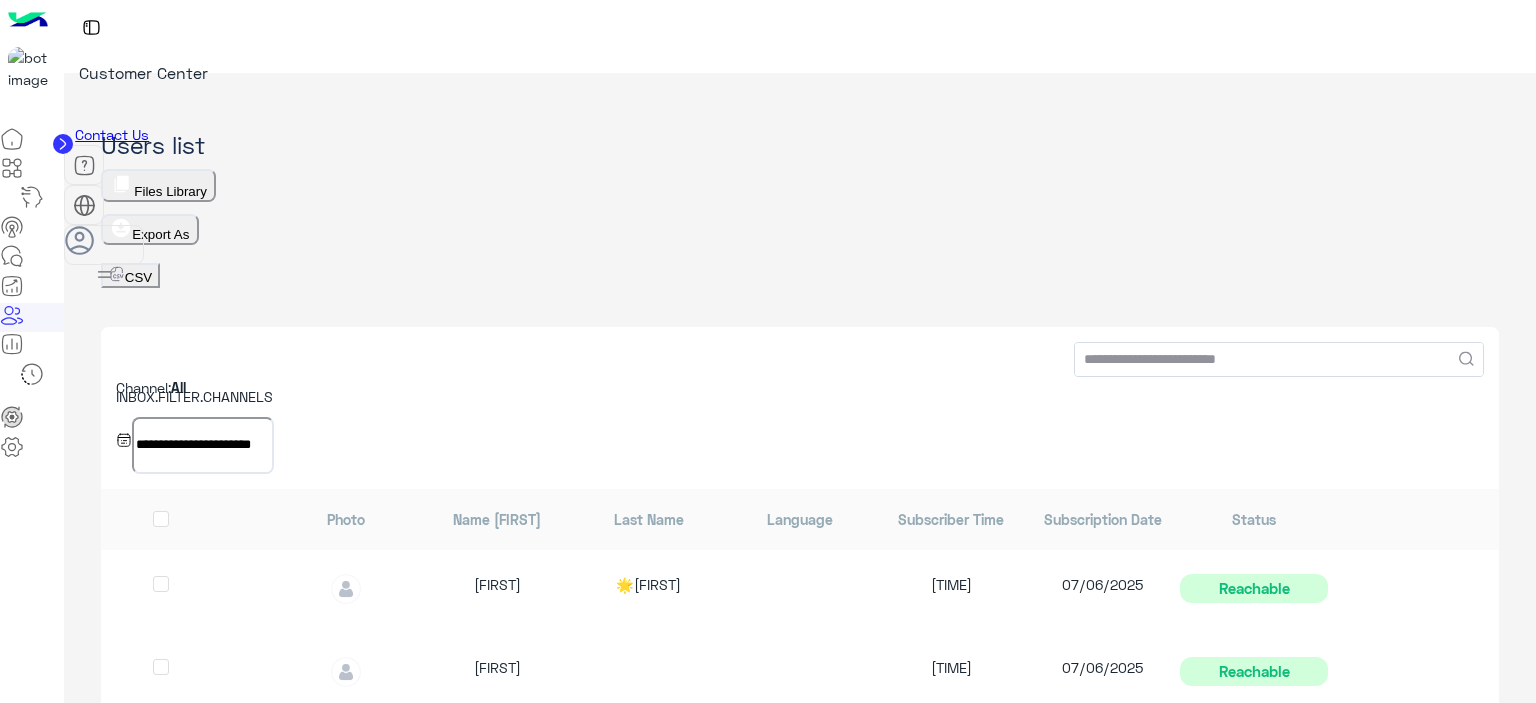 click on "×" at bounding box center (40, 1128) 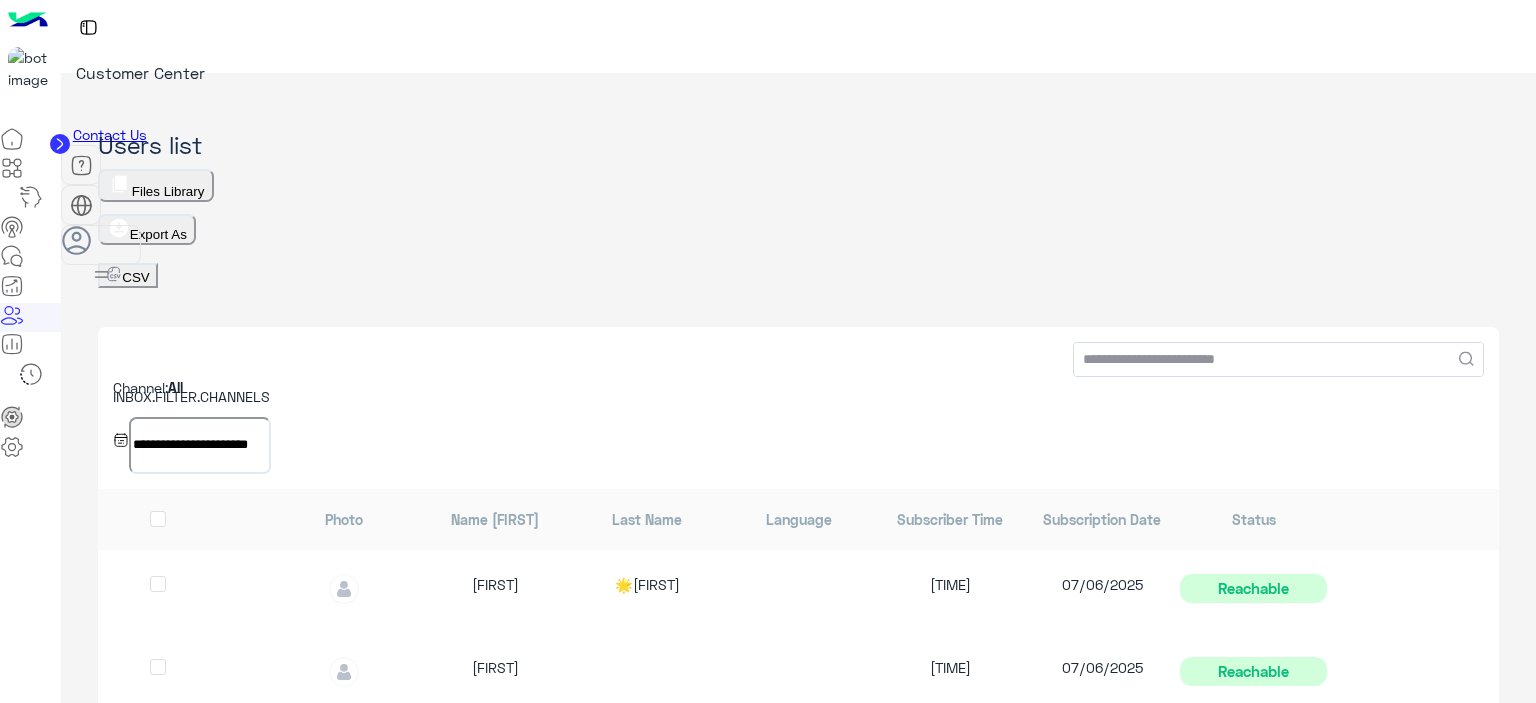 click on "Export As" at bounding box center (147, 229) 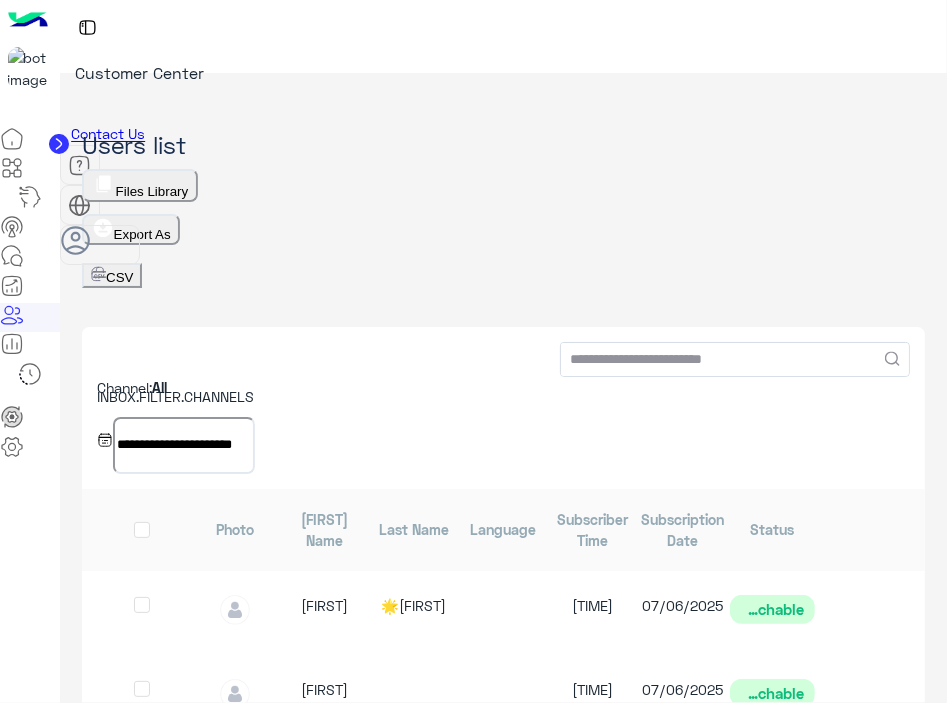 click at bounding box center (12, 290) 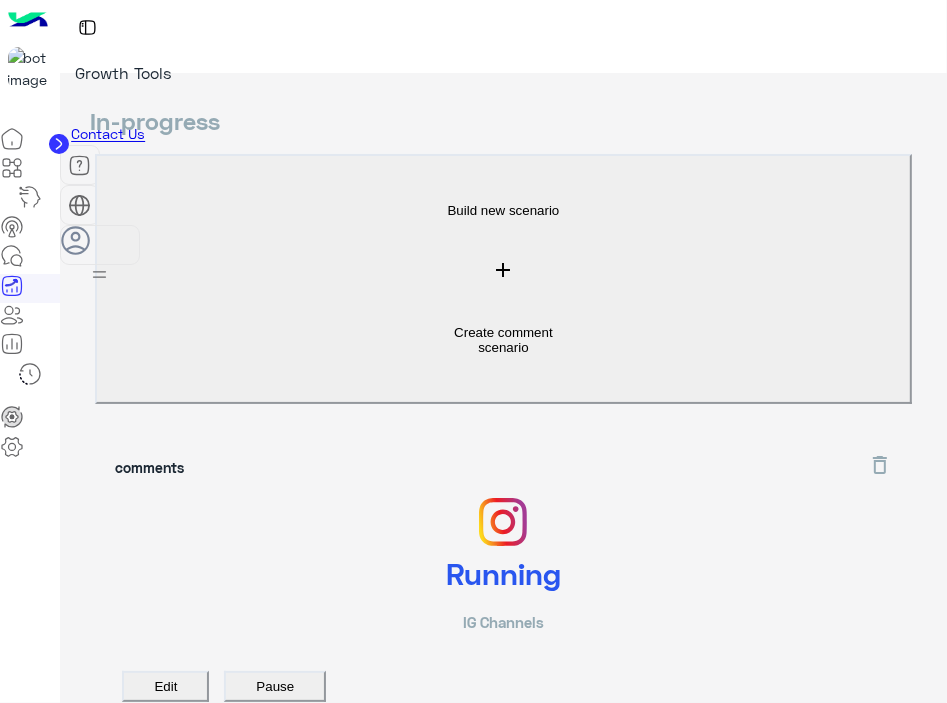 click at bounding box center (12, 315) 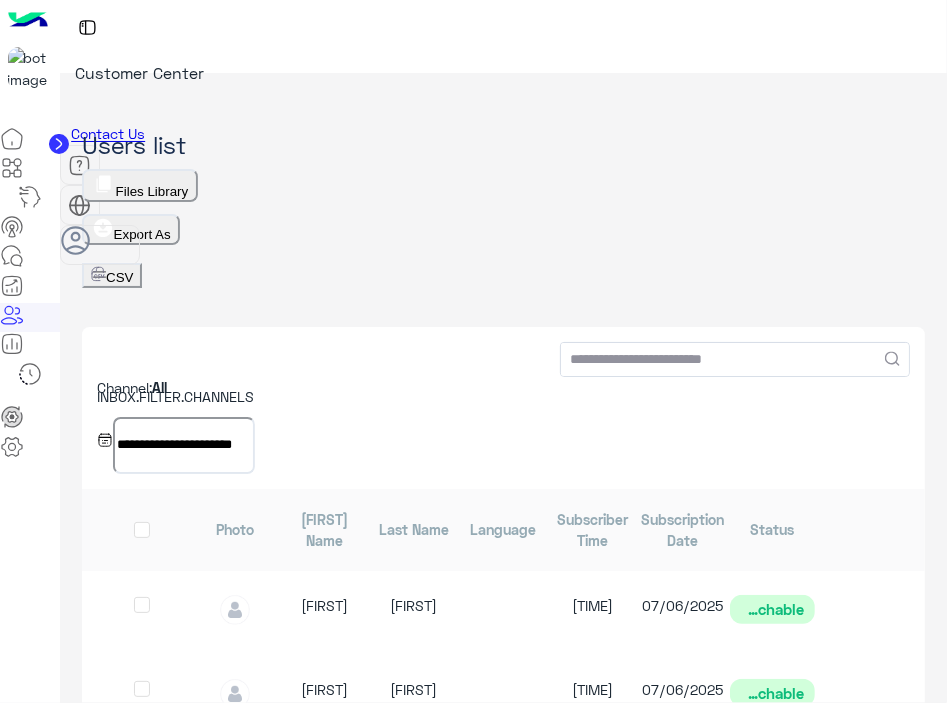 click at bounding box center [12, 315] 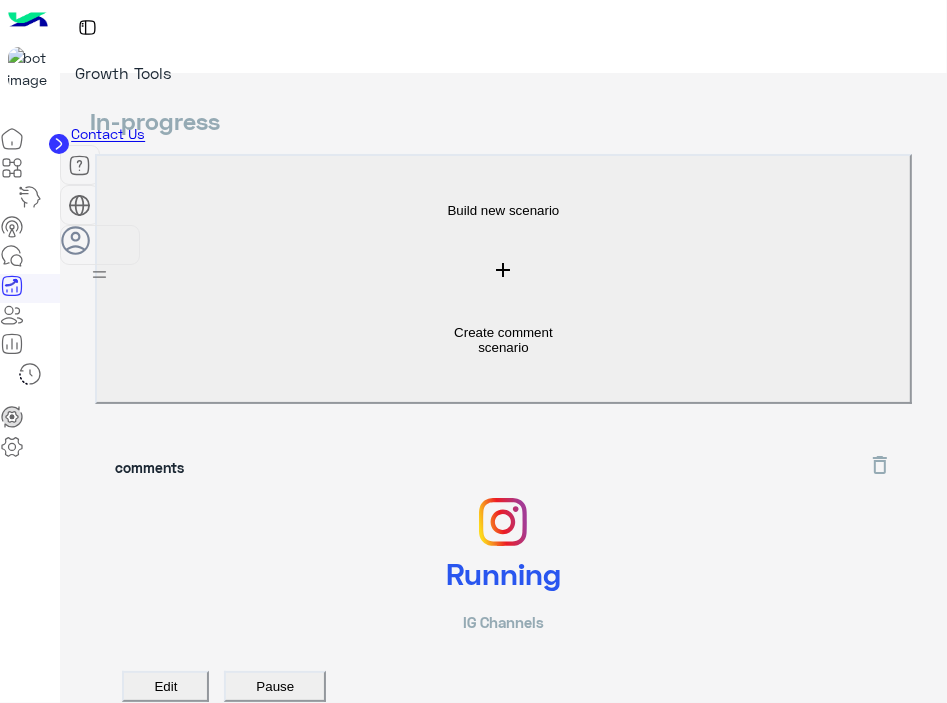 click at bounding box center (12, 315) 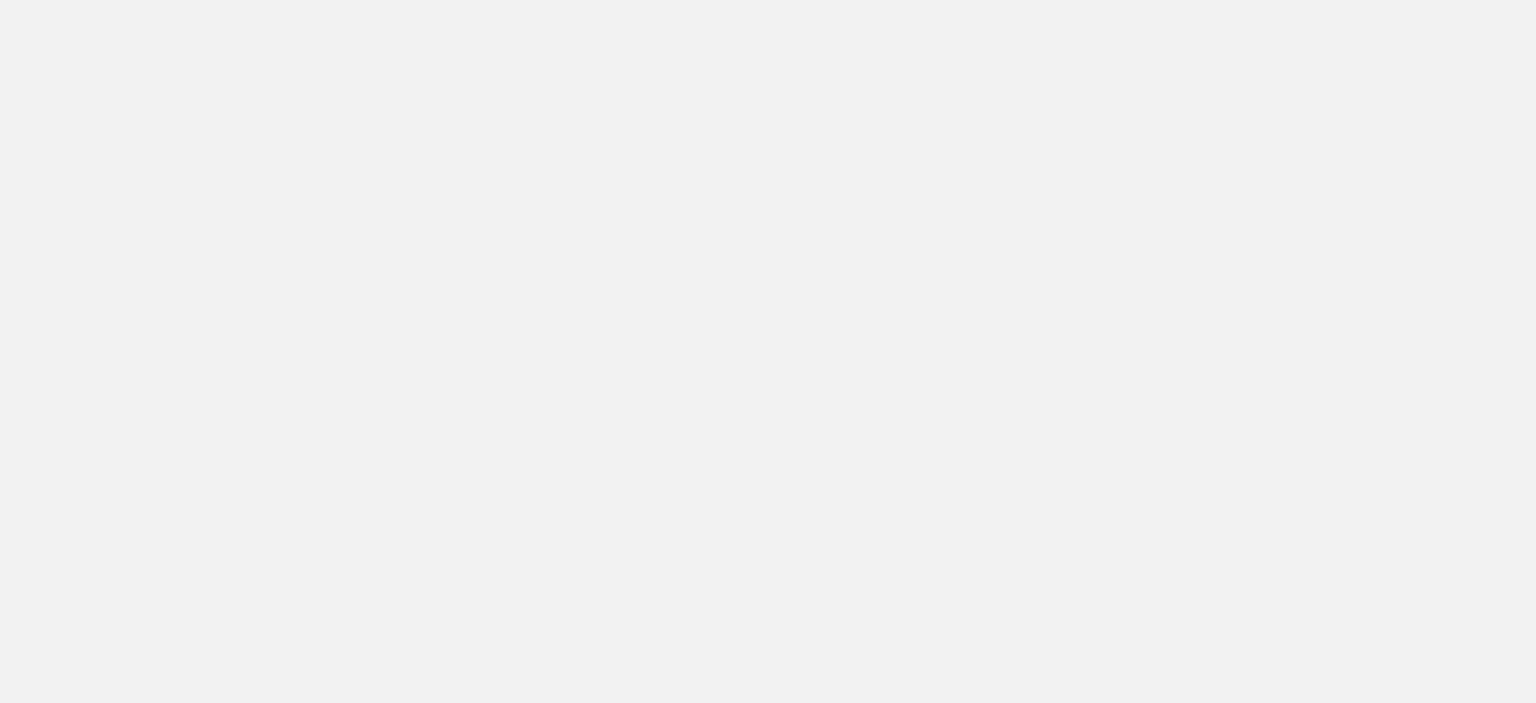 scroll, scrollTop: 0, scrollLeft: 0, axis: both 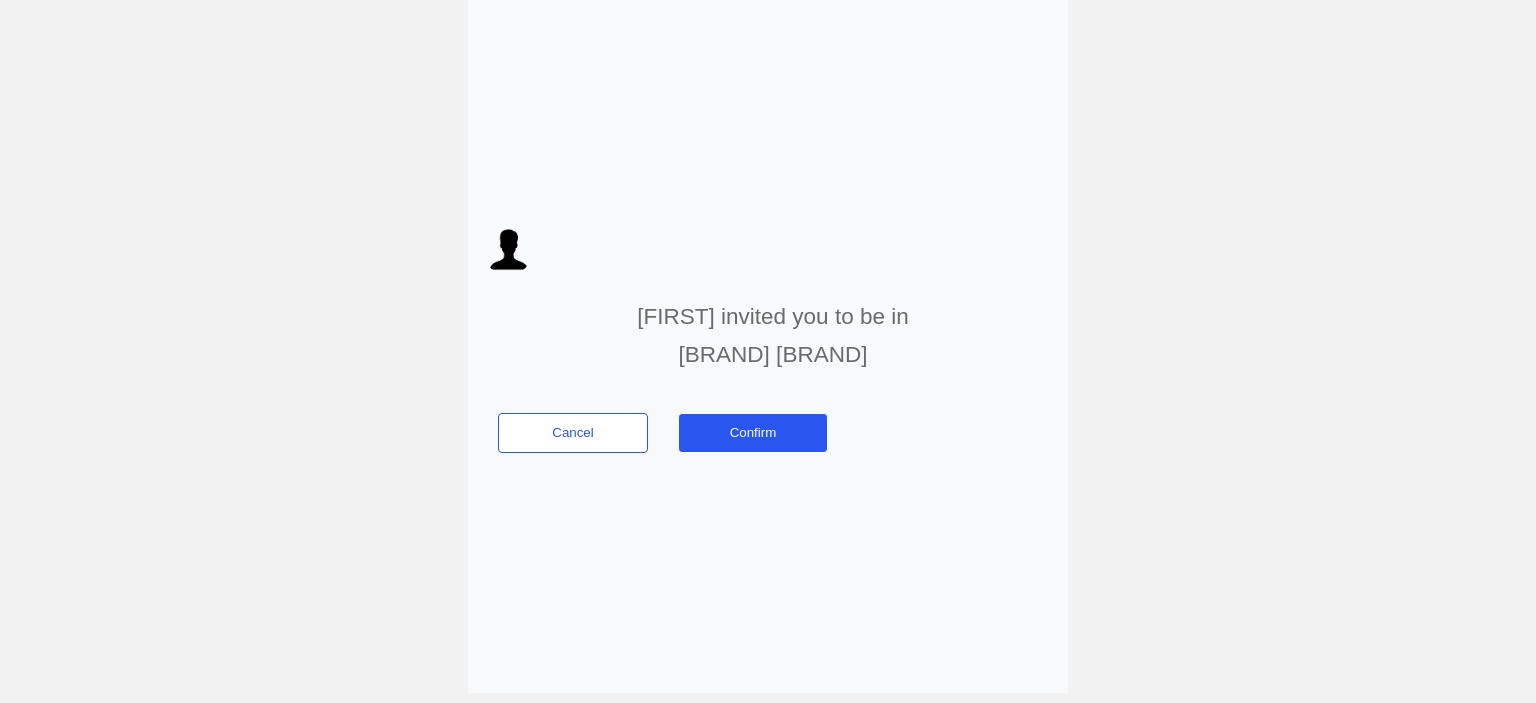 click on "Confirm" at bounding box center [753, 433] 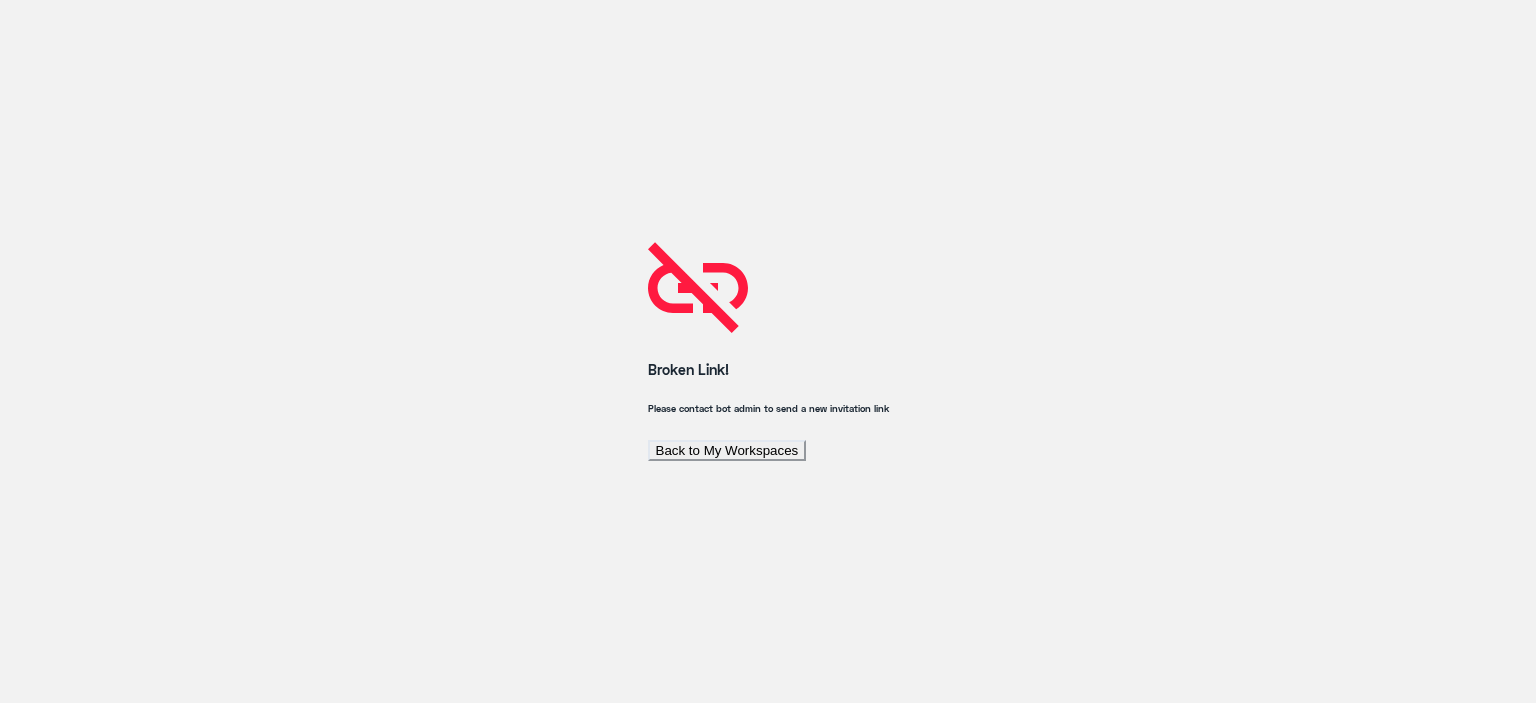 click on "Back to My Workspaces" at bounding box center (727, 450) 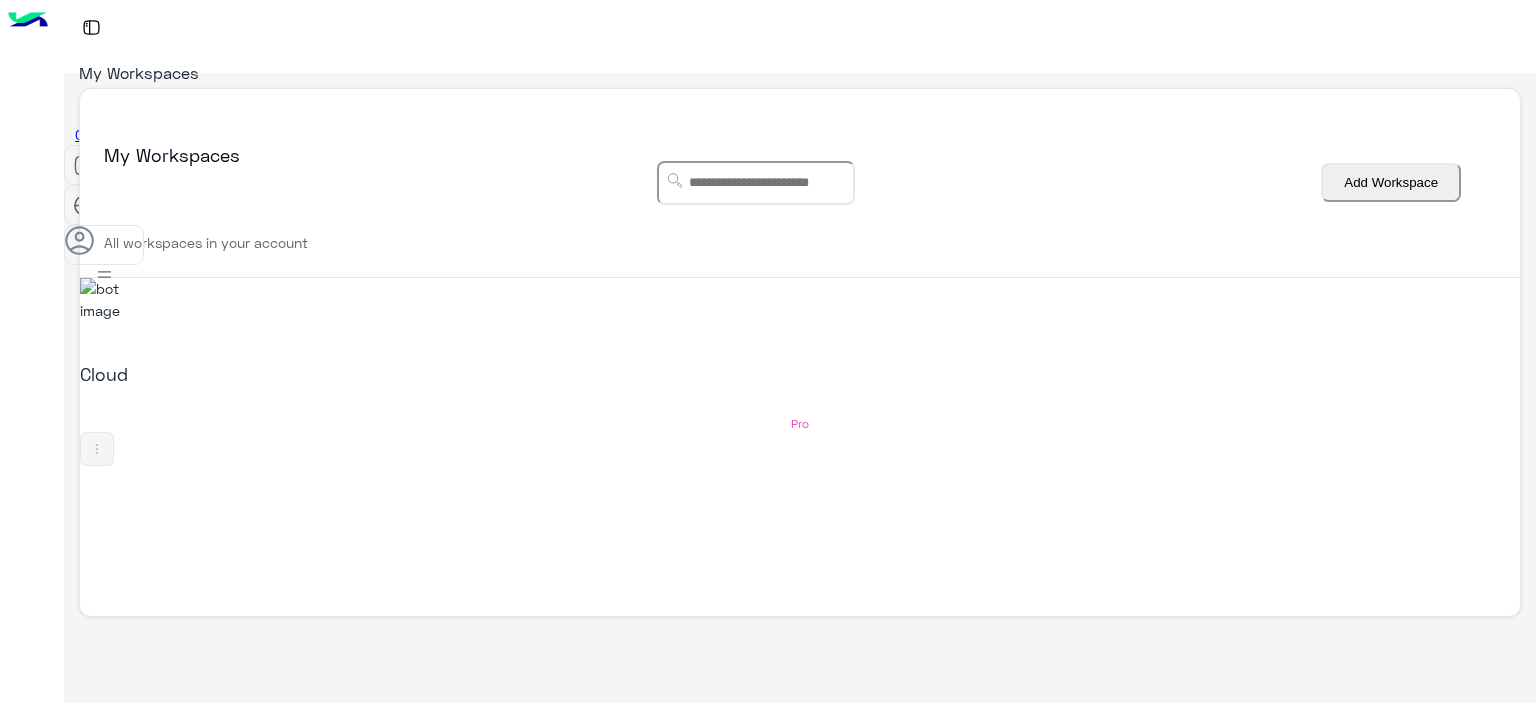 click on "Cloud" at bounding box center (339, 374) 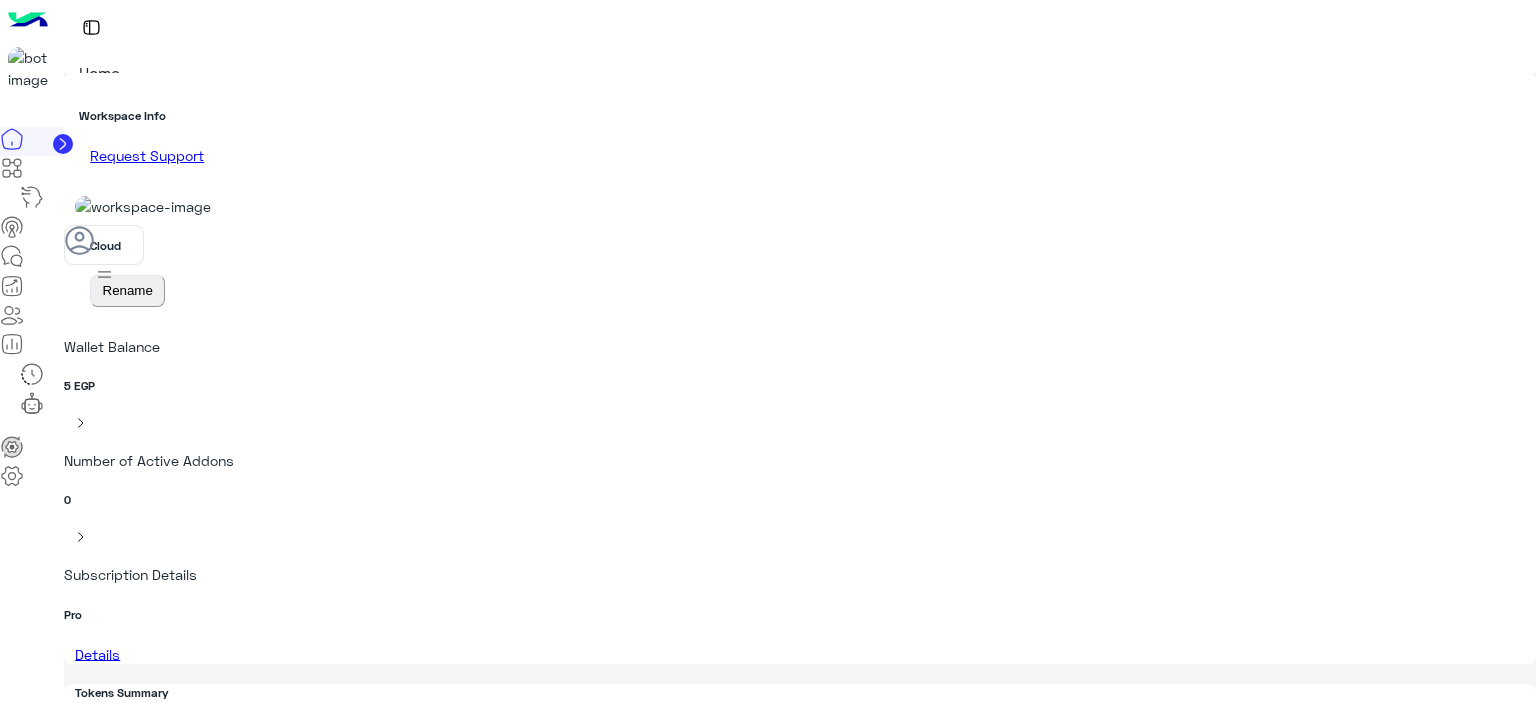 click at bounding box center [9, 310] 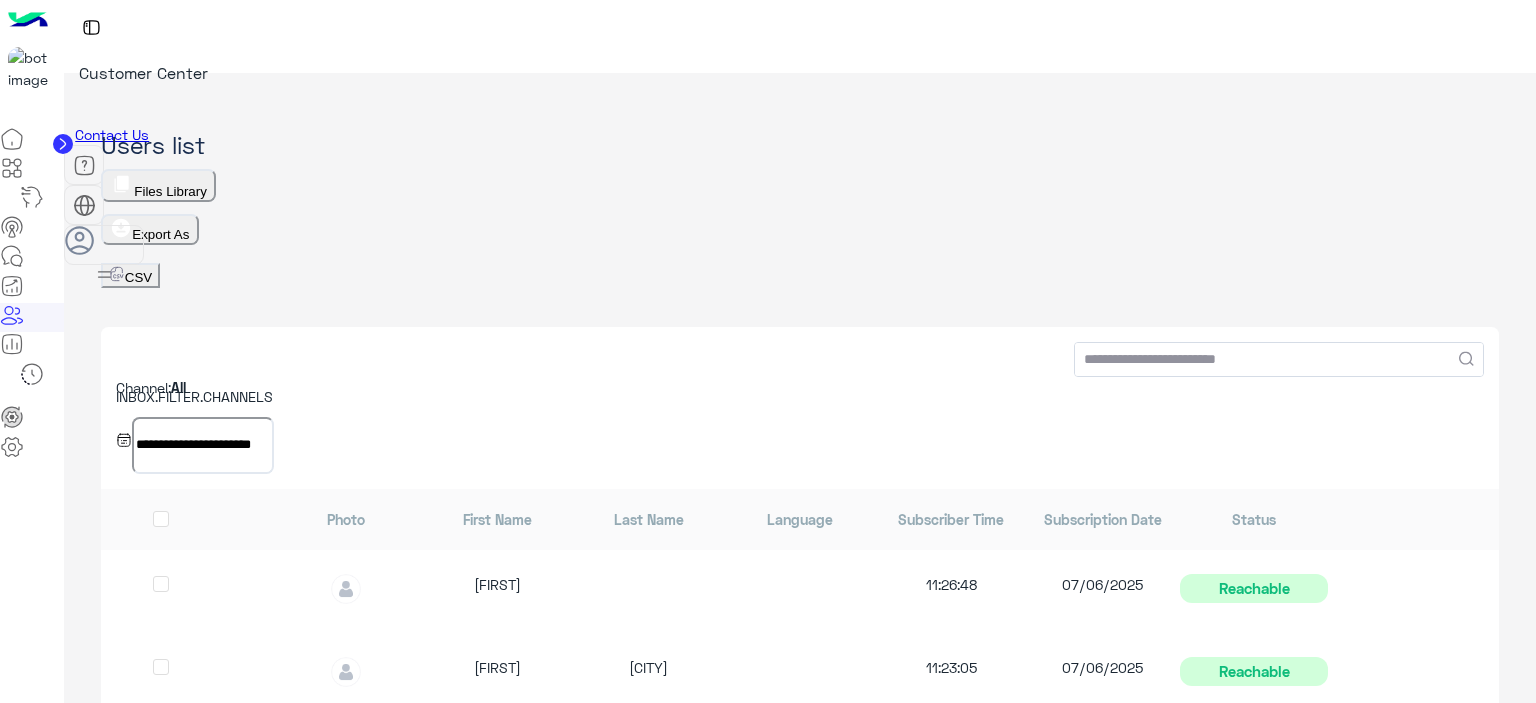 click on "**********" at bounding box center [800, 642] 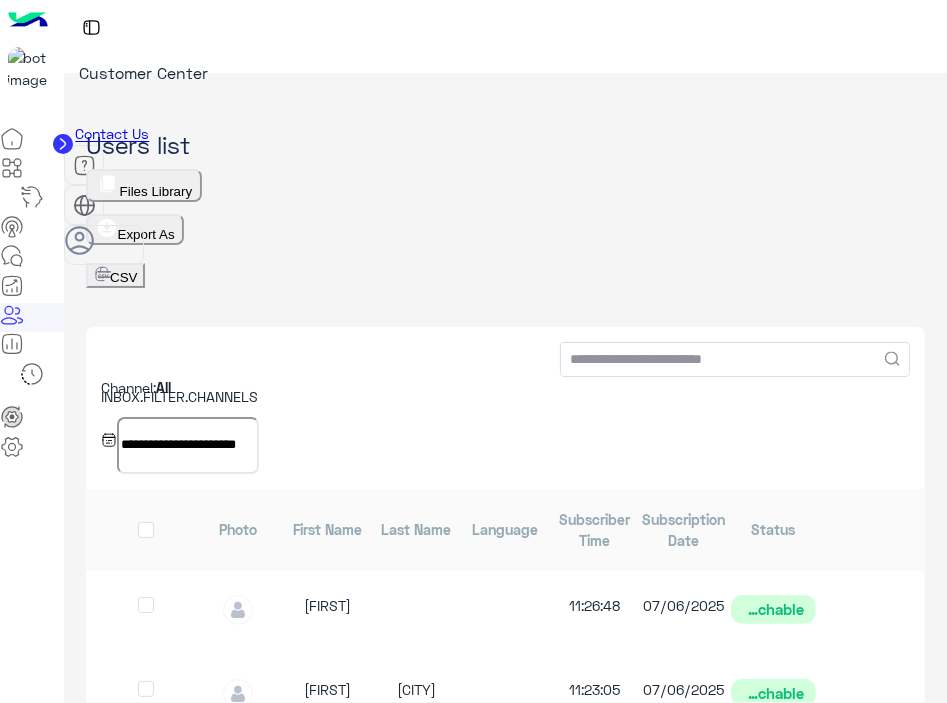 click at bounding box center [11, 282] 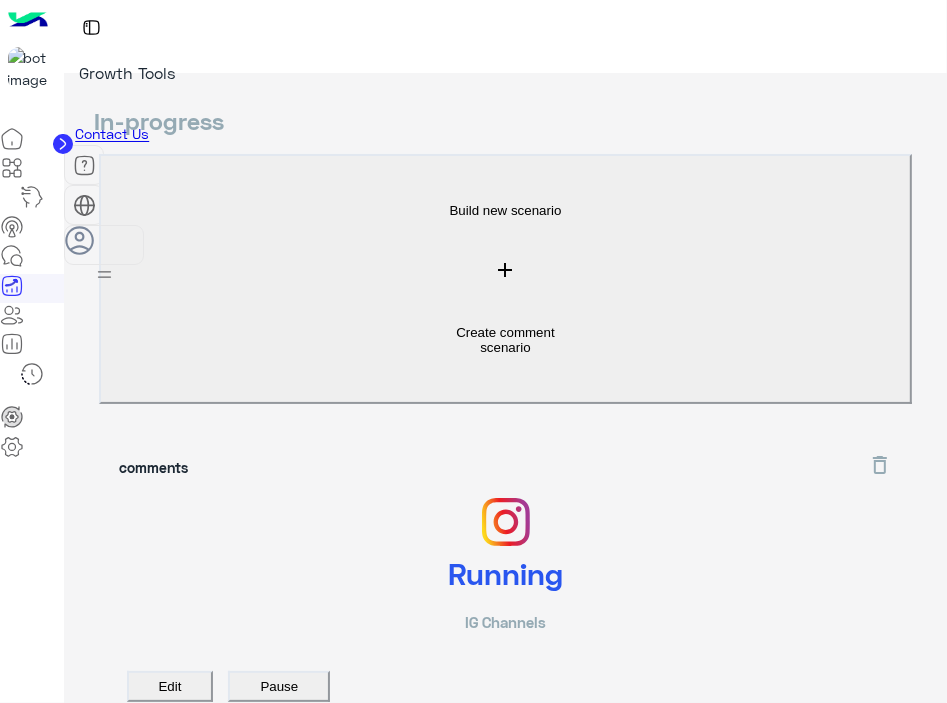 click at bounding box center [12, 315] 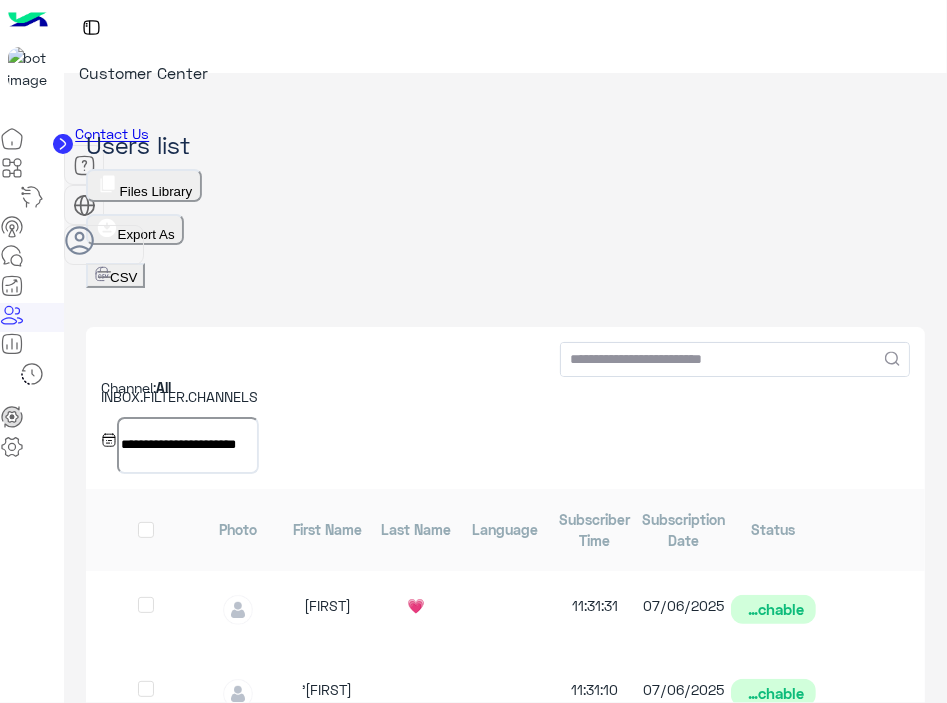 click at bounding box center (12, 286) 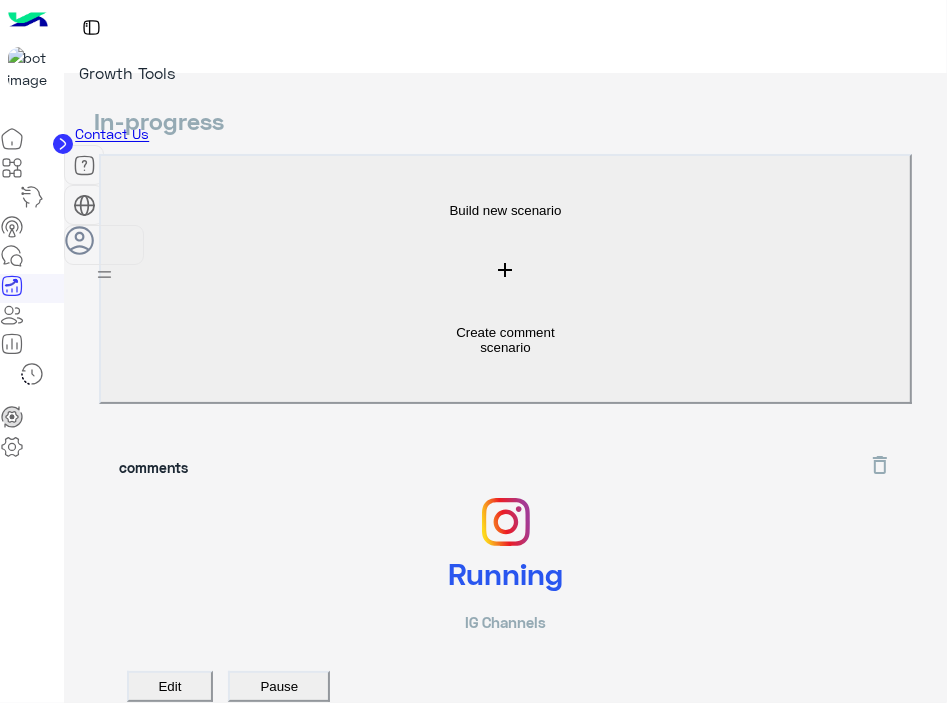 click at bounding box center [12, 321] 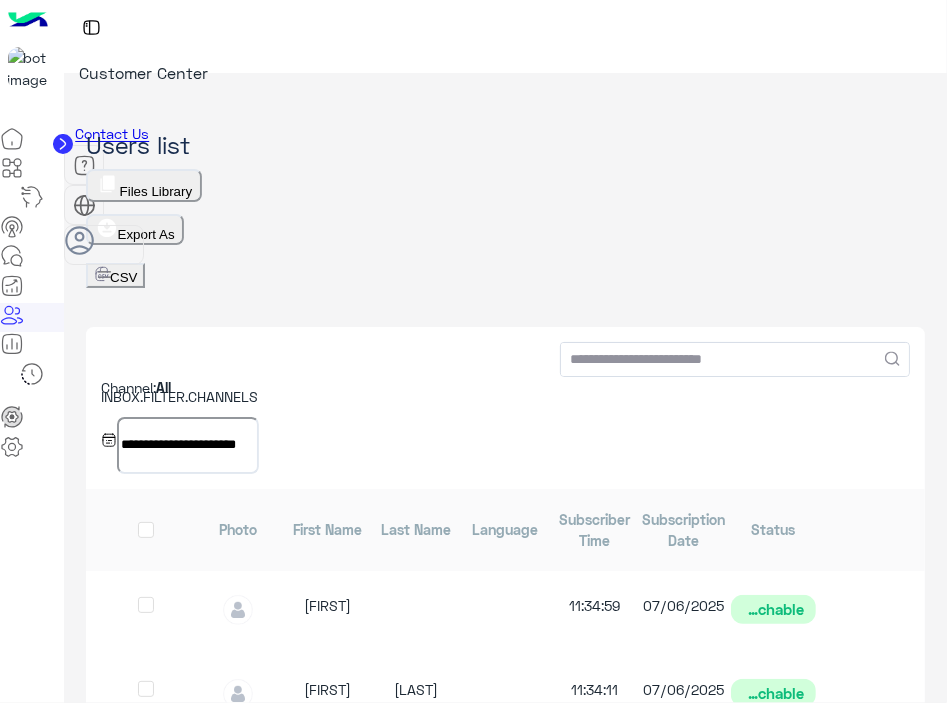 click at bounding box center (108, 184) 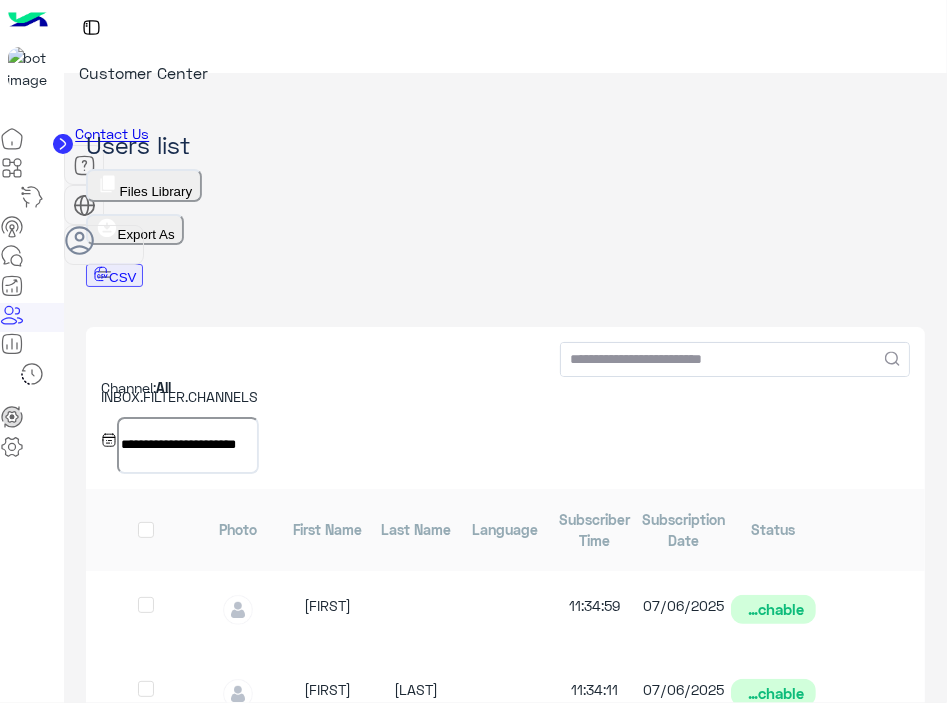 click on "CSV" at bounding box center [114, 275] 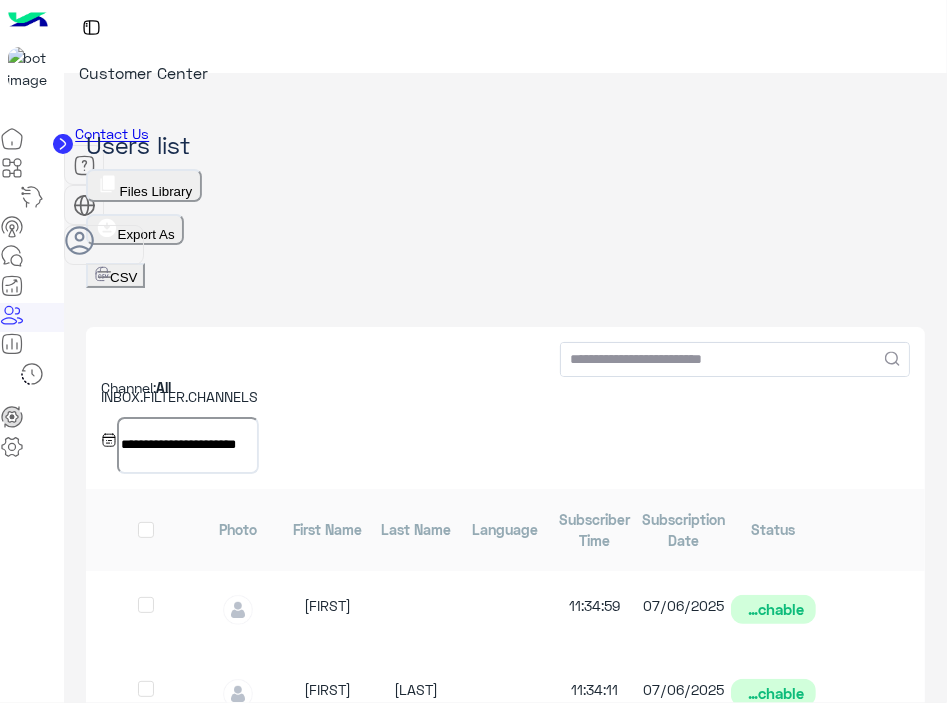 click on "**********" at bounding box center [473, 351] 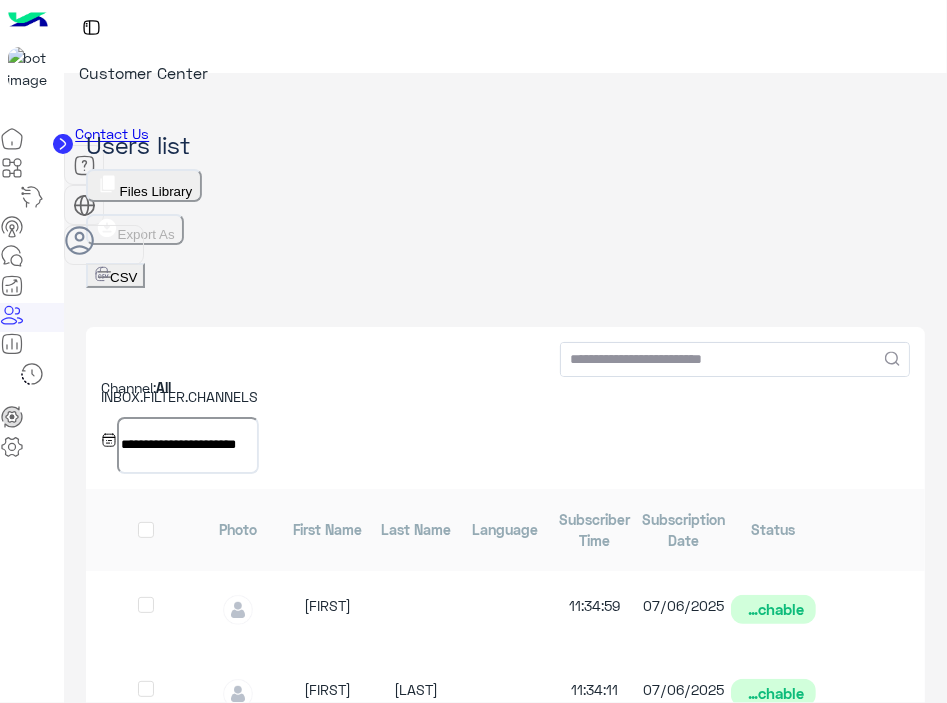 click on "Done" at bounding box center [474, 1250] 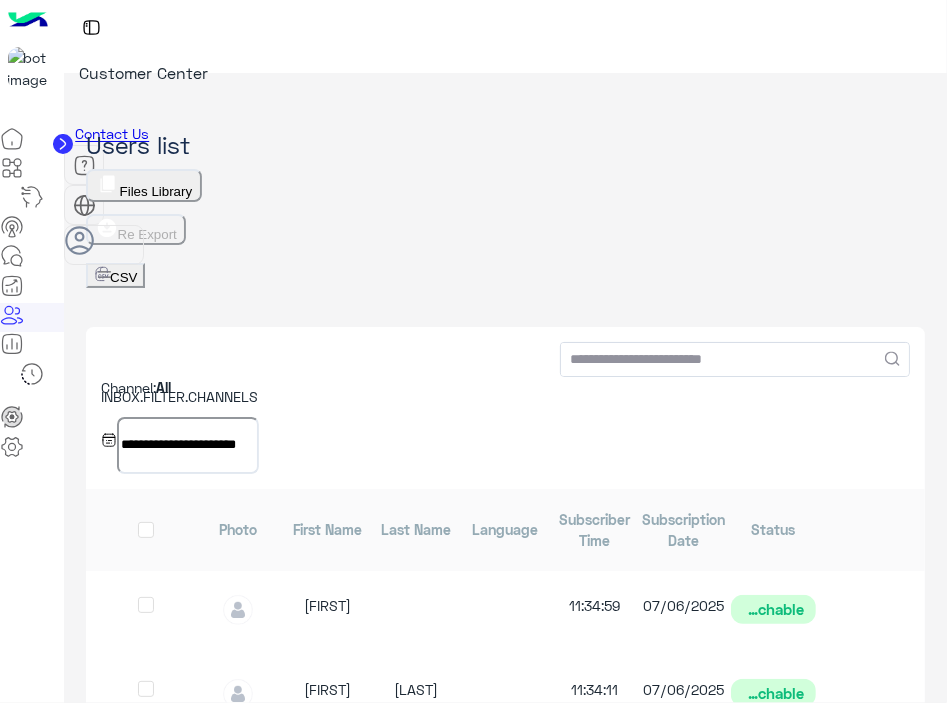 click on "×" at bounding box center (40, 1128) 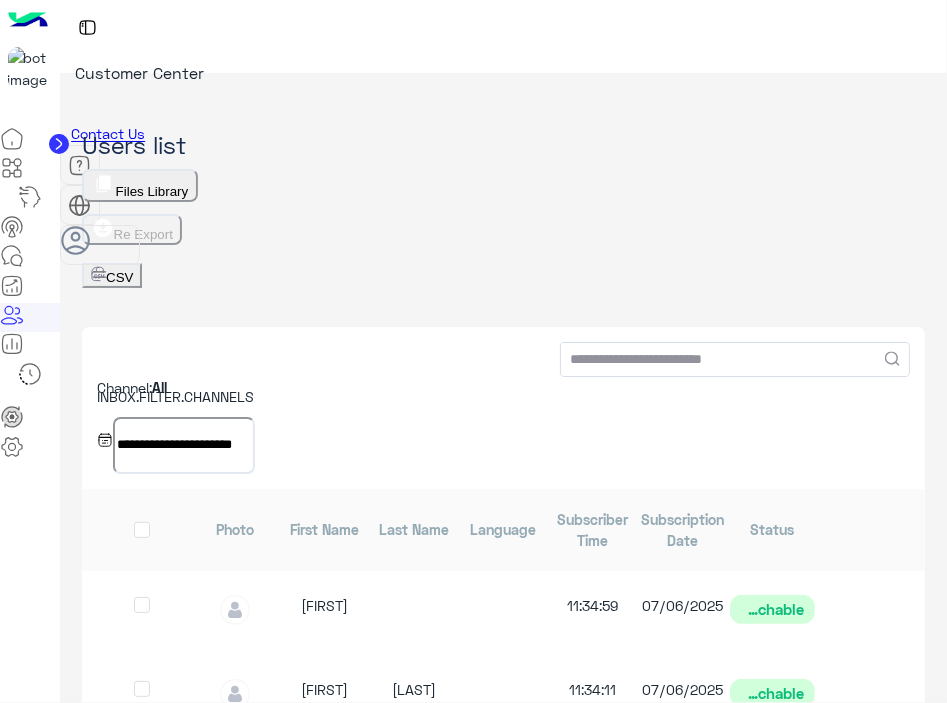 click on "Files Library" at bounding box center [140, 185] 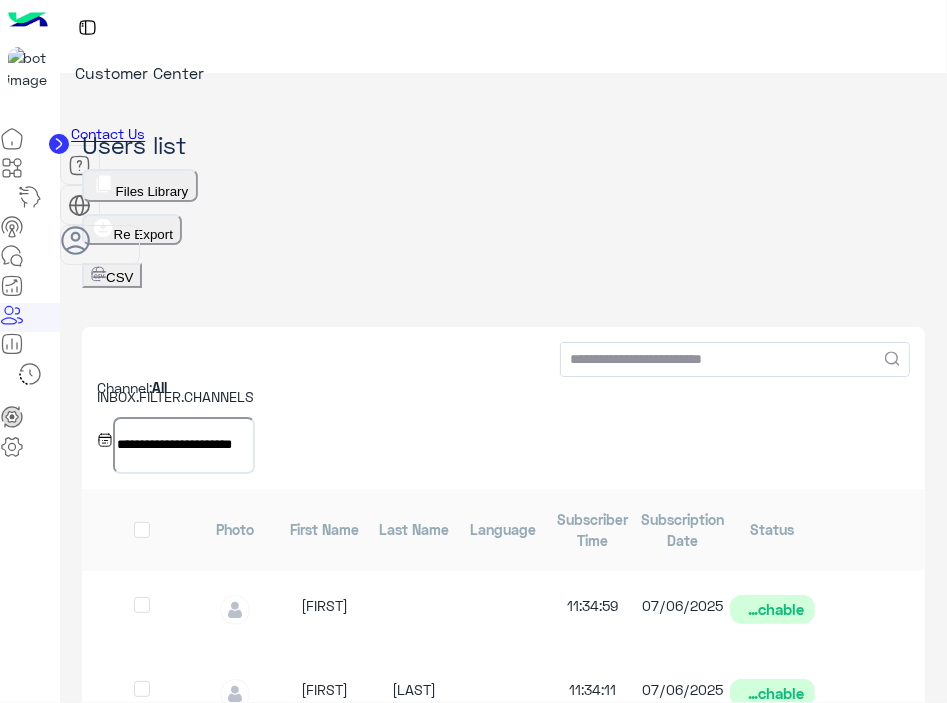 click on "Files Library" at bounding box center (140, 185) 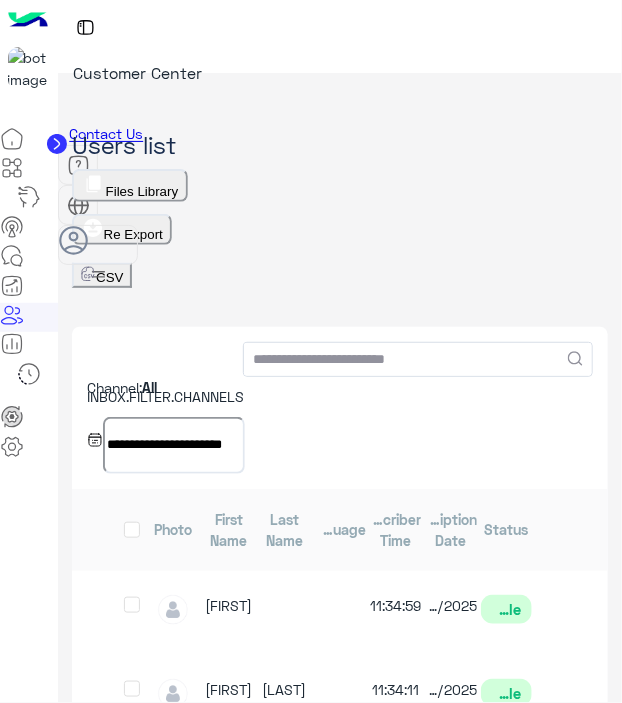 click on "×" at bounding box center (12, 1030) 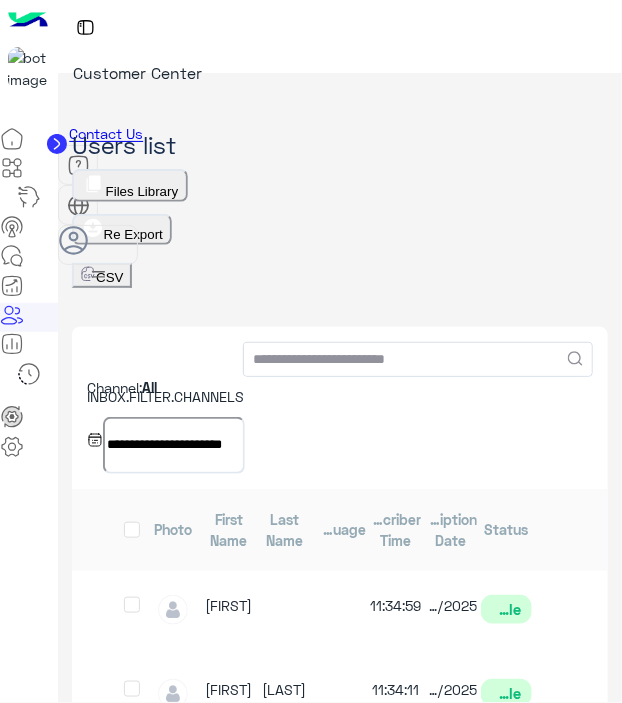 click at bounding box center (12, 286) 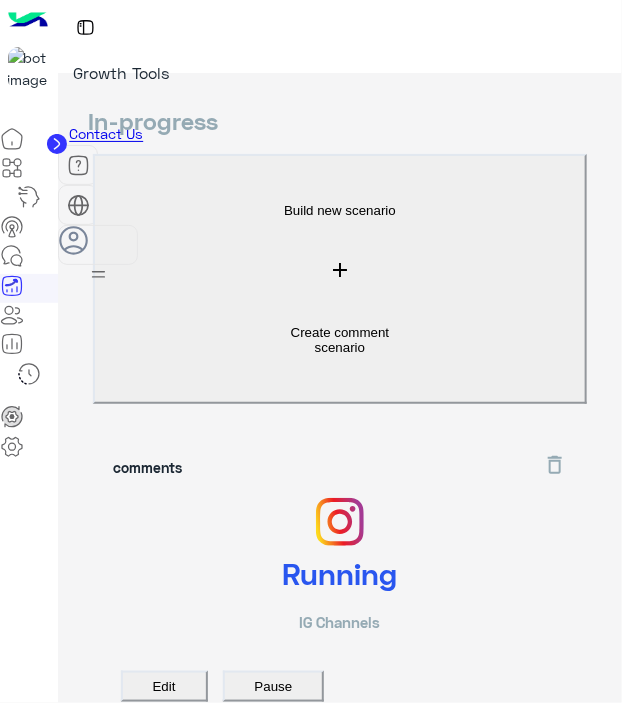 click at bounding box center [12, 315] 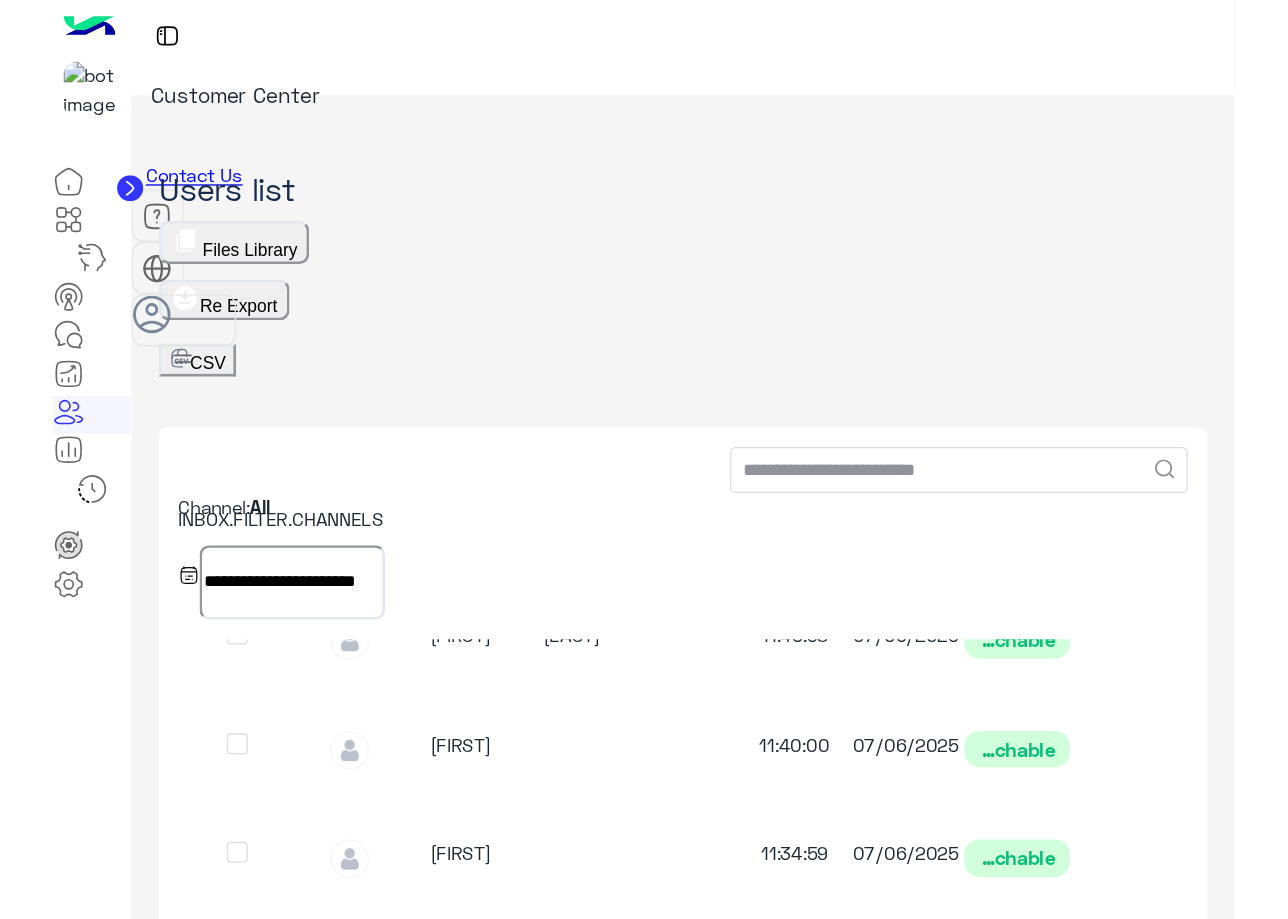 scroll, scrollTop: 0, scrollLeft: 0, axis: both 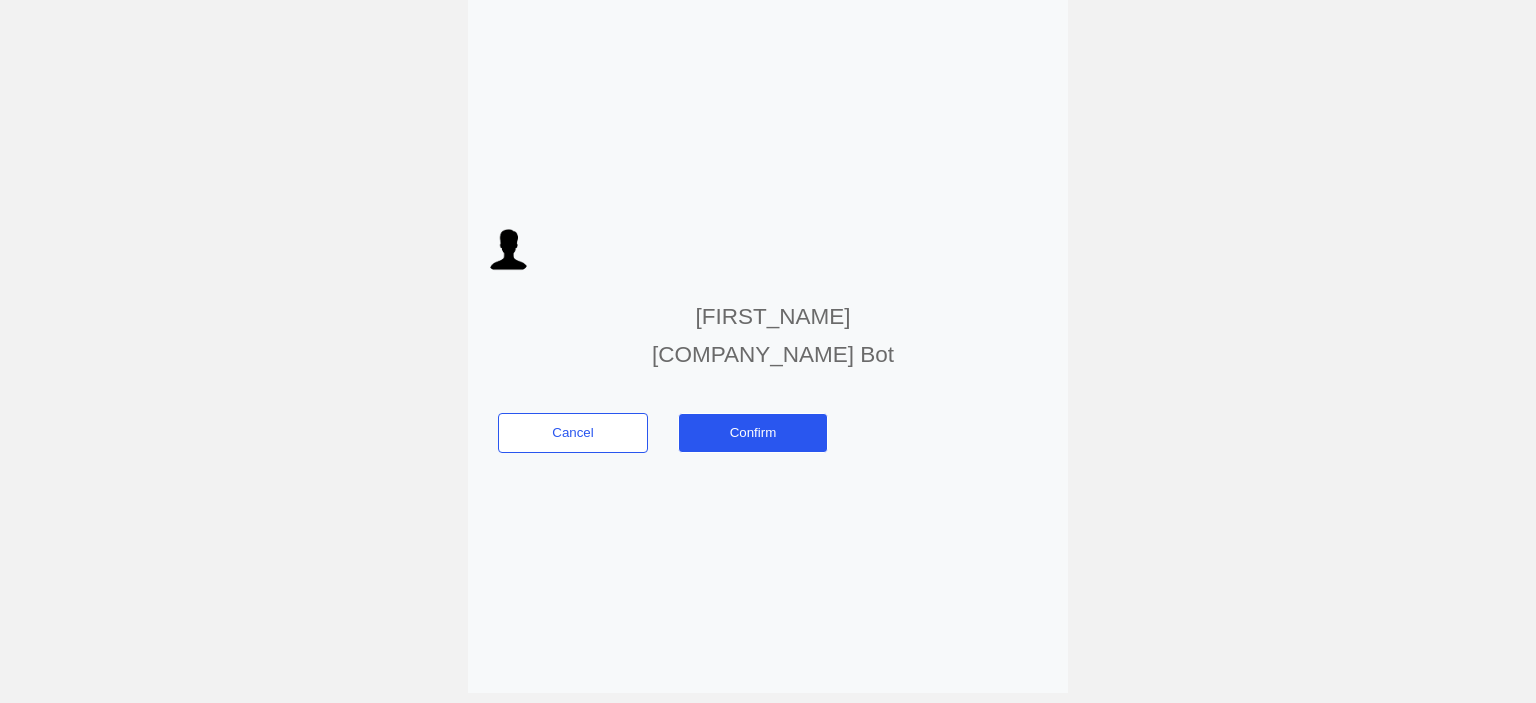 click on "Confirm" at bounding box center [753, 433] 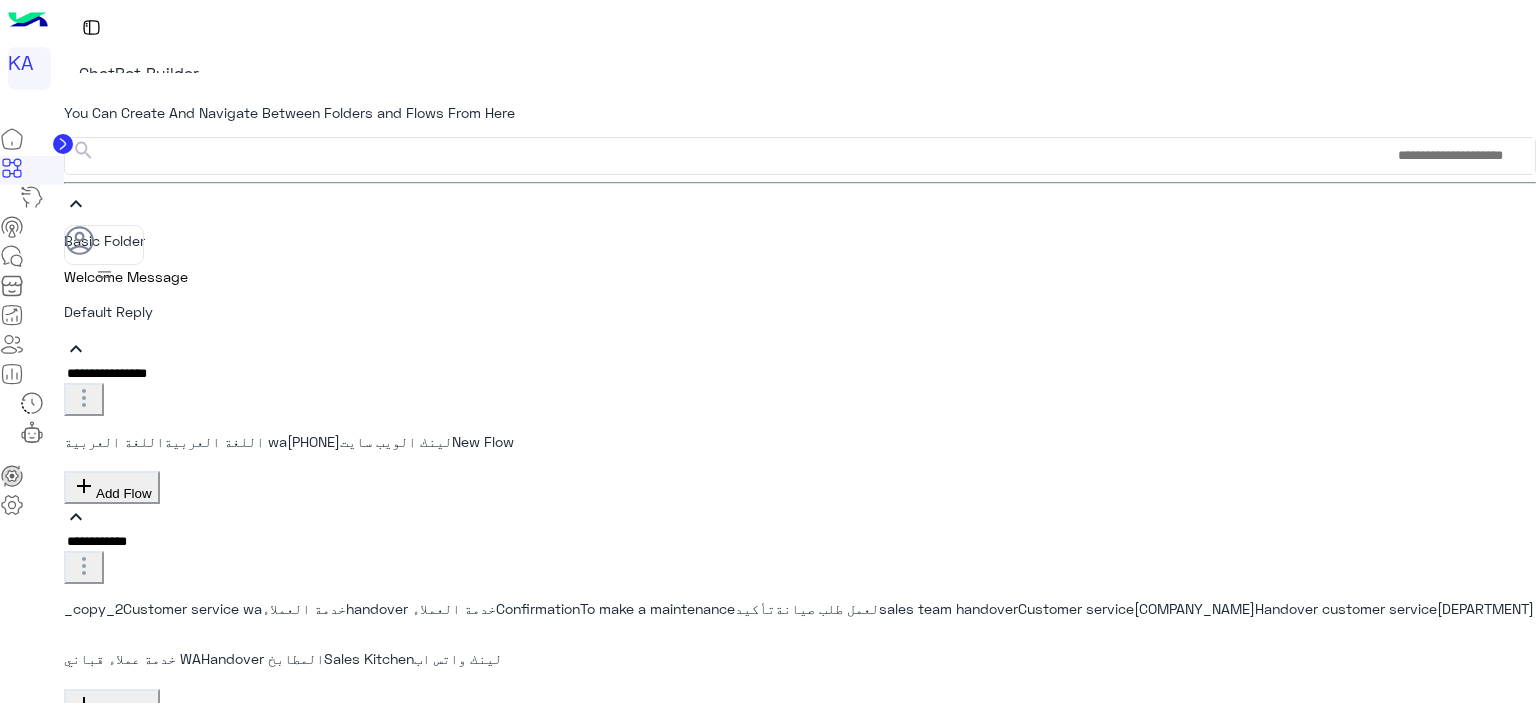 click at bounding box center [9, 340] 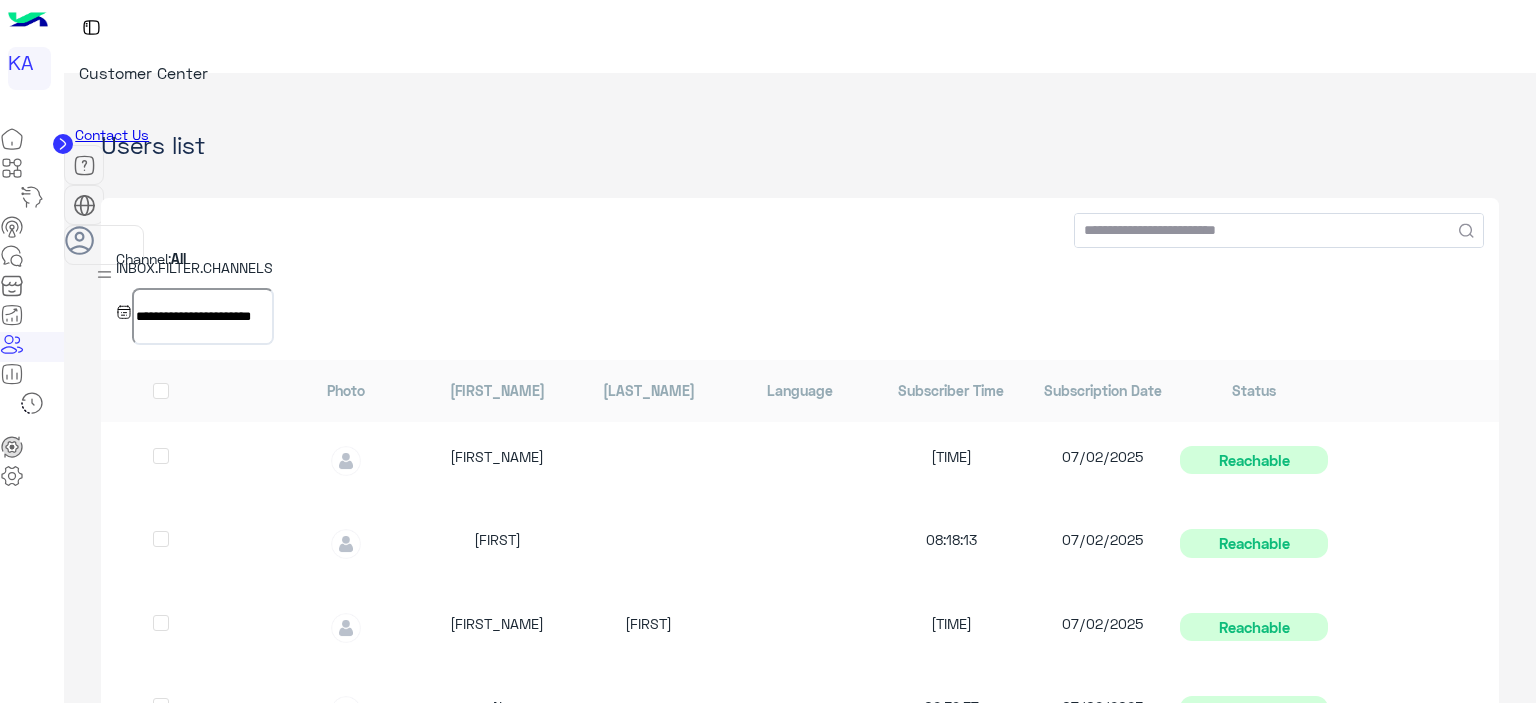 click on "**********" at bounding box center (800, 513) 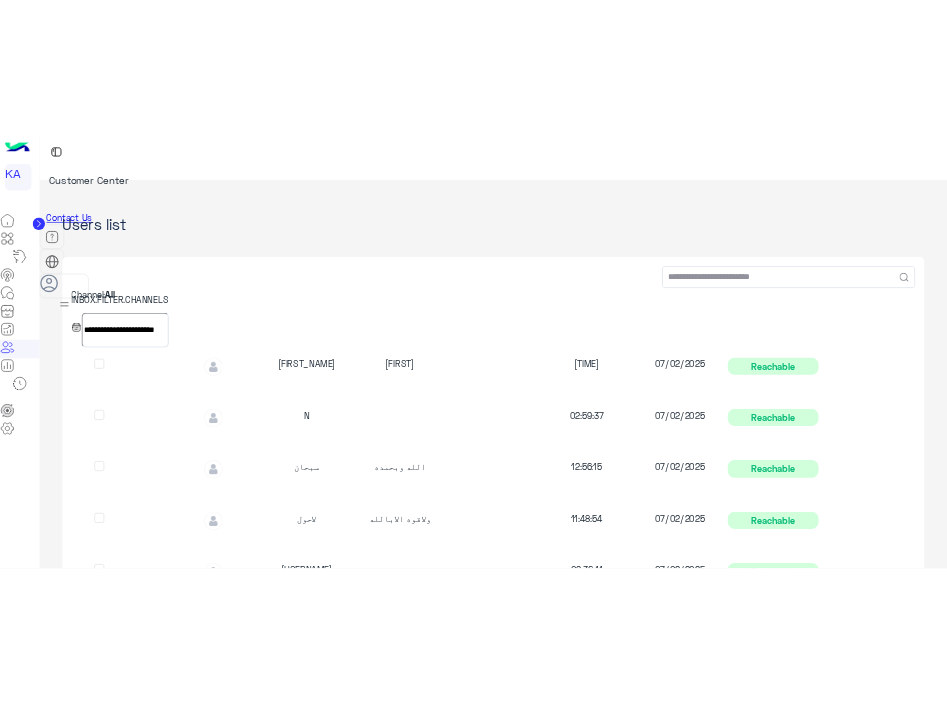 scroll, scrollTop: 0, scrollLeft: 0, axis: both 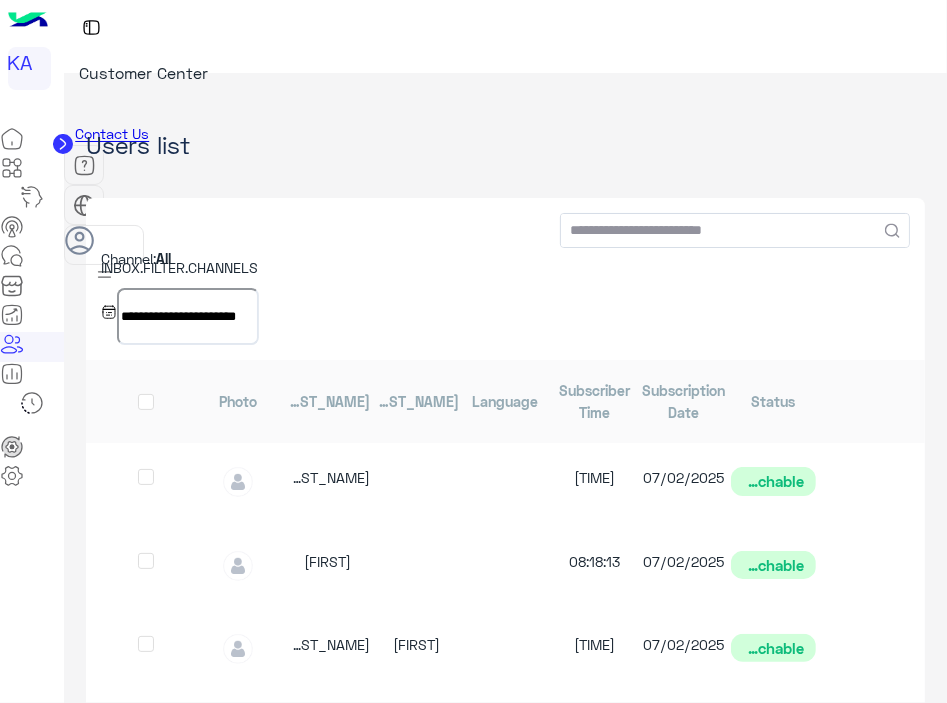 click at bounding box center [12, 315] 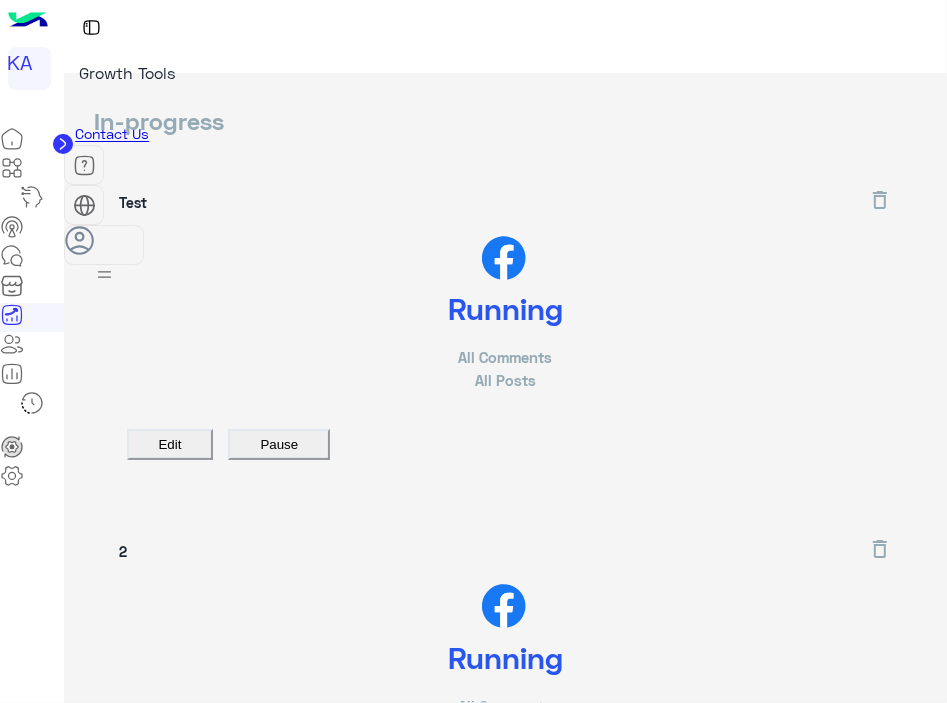 click at bounding box center (12, 344) 